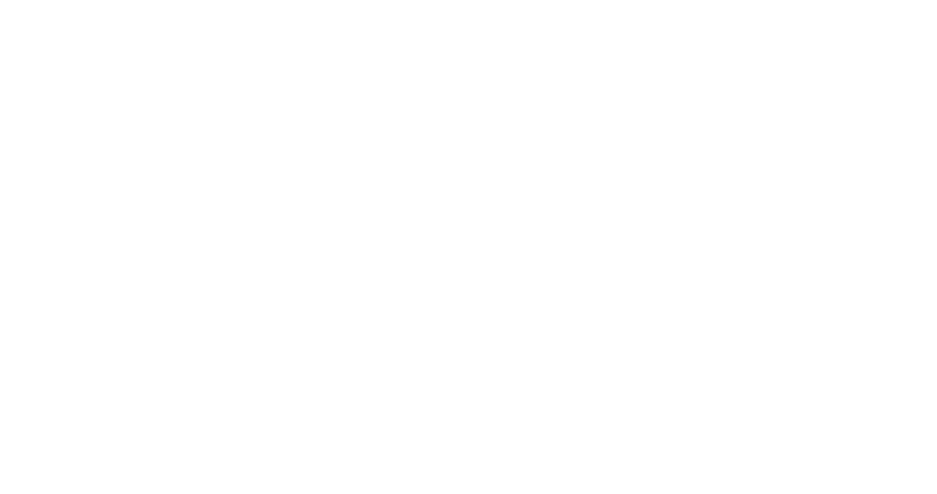 scroll, scrollTop: 0, scrollLeft: 0, axis: both 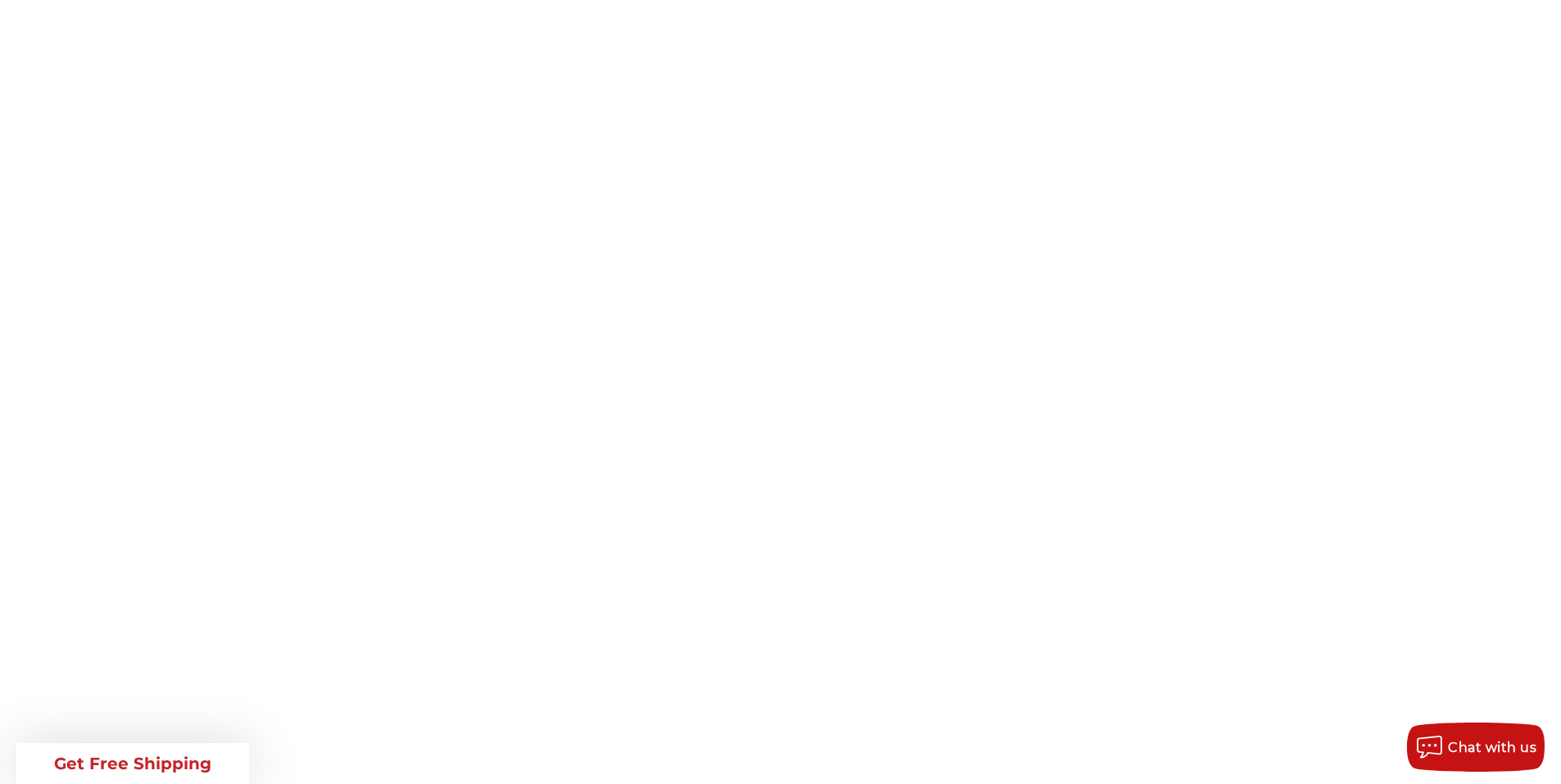 click on "Previous
sanding belts
other coated abrasives
sanding discs
bonded cutting & grinding
wire wheels & brushes
metal saw blades
non-woven abrasives
buffing & polishing
sanding drums
flooring
carbide burrs
hand files" at bounding box center (780, 3478) 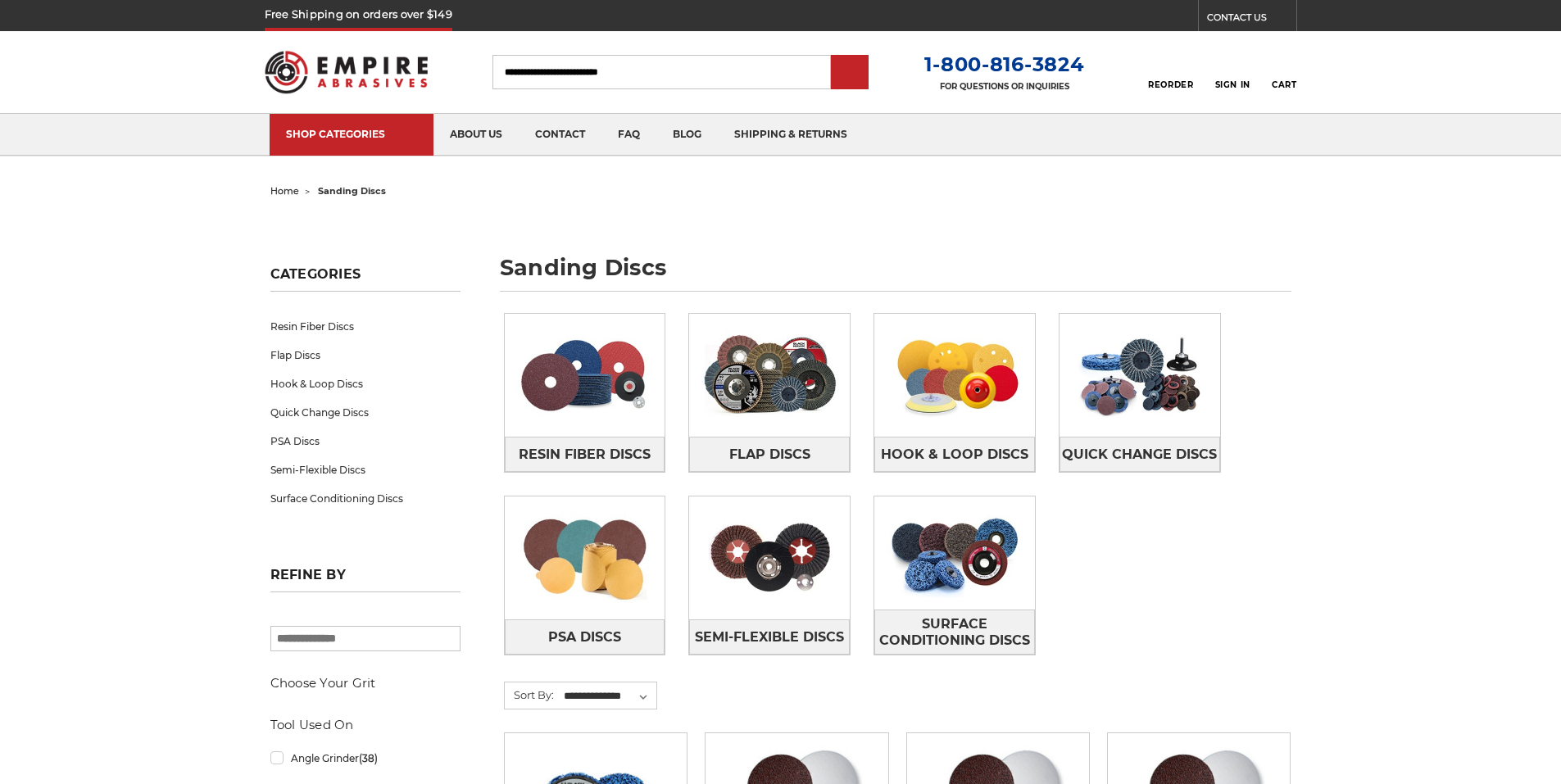 scroll, scrollTop: 0, scrollLeft: 0, axis: both 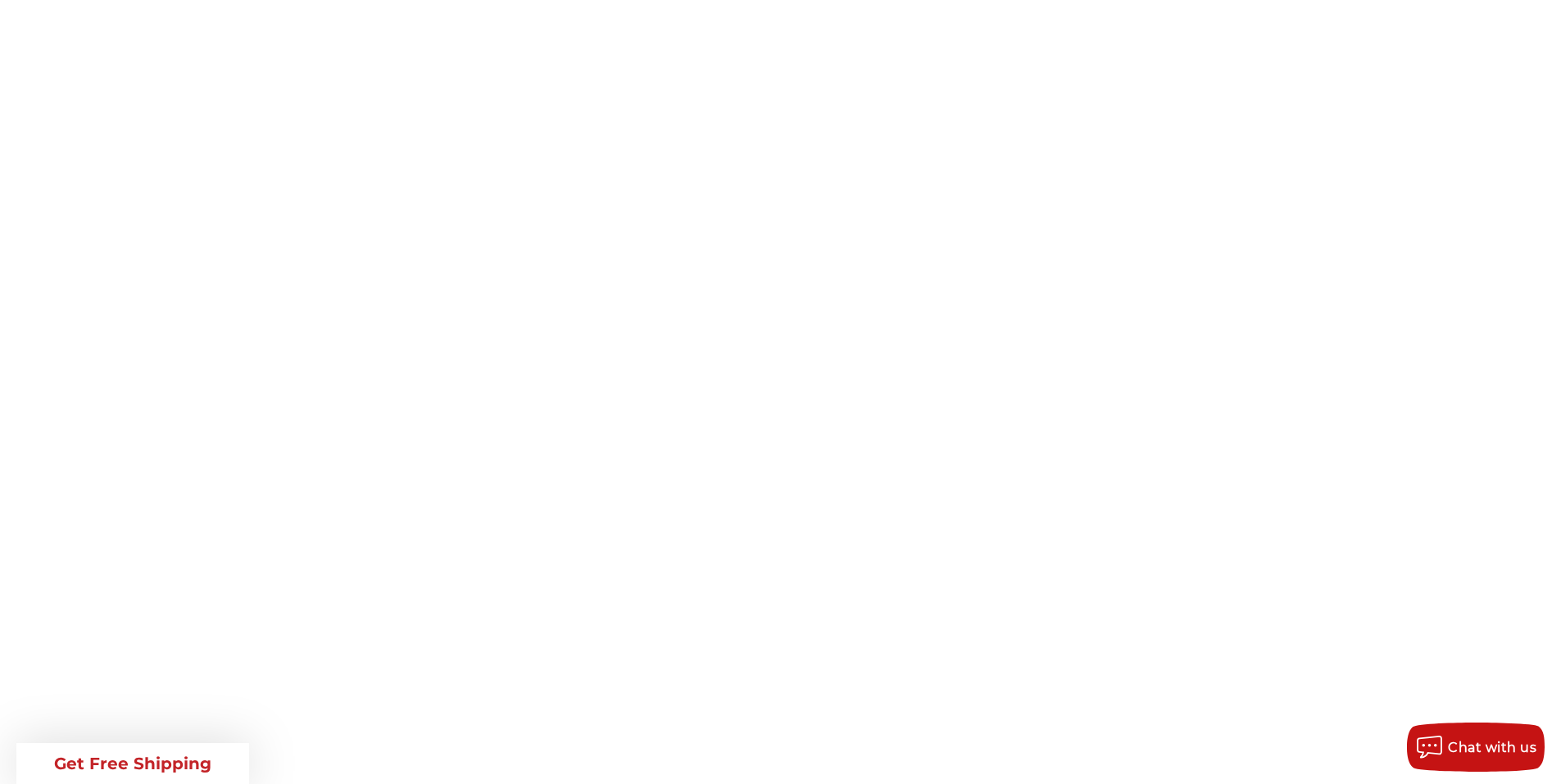 click on "Resin Fiber Discs" at bounding box center [584, 1928] 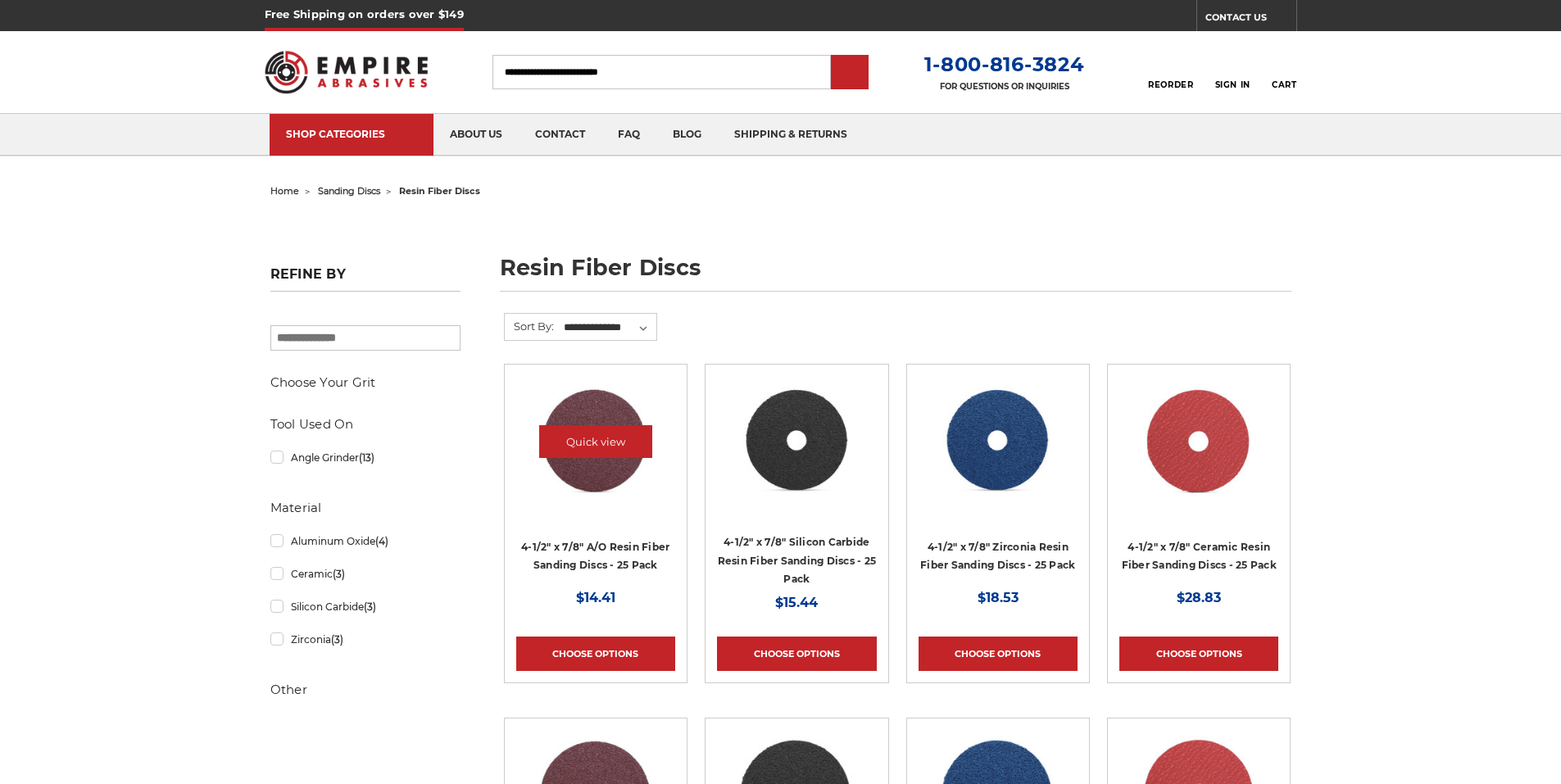 scroll, scrollTop: 0, scrollLeft: 0, axis: both 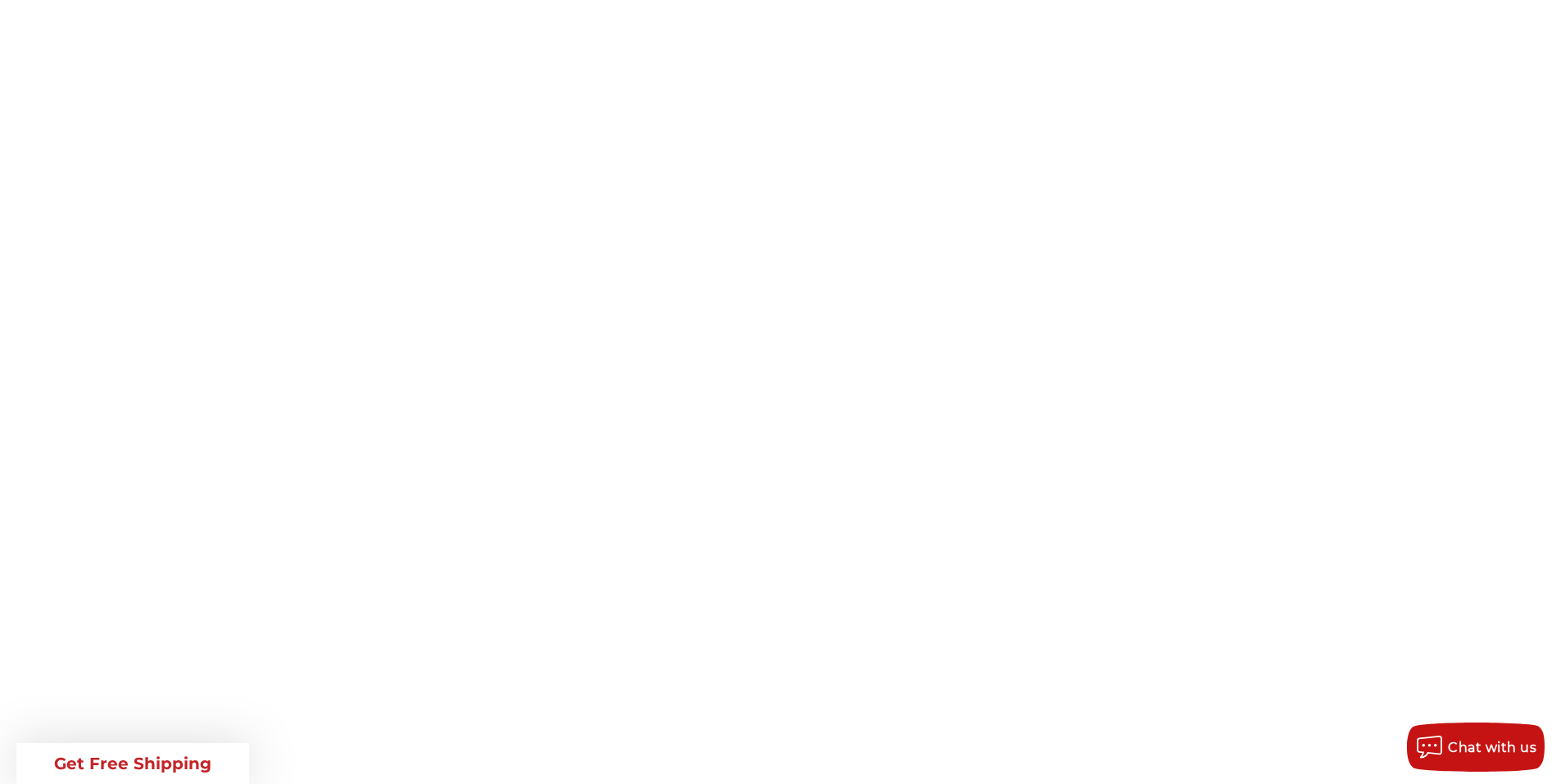click on "Quick view" at bounding box center (596, 1752) 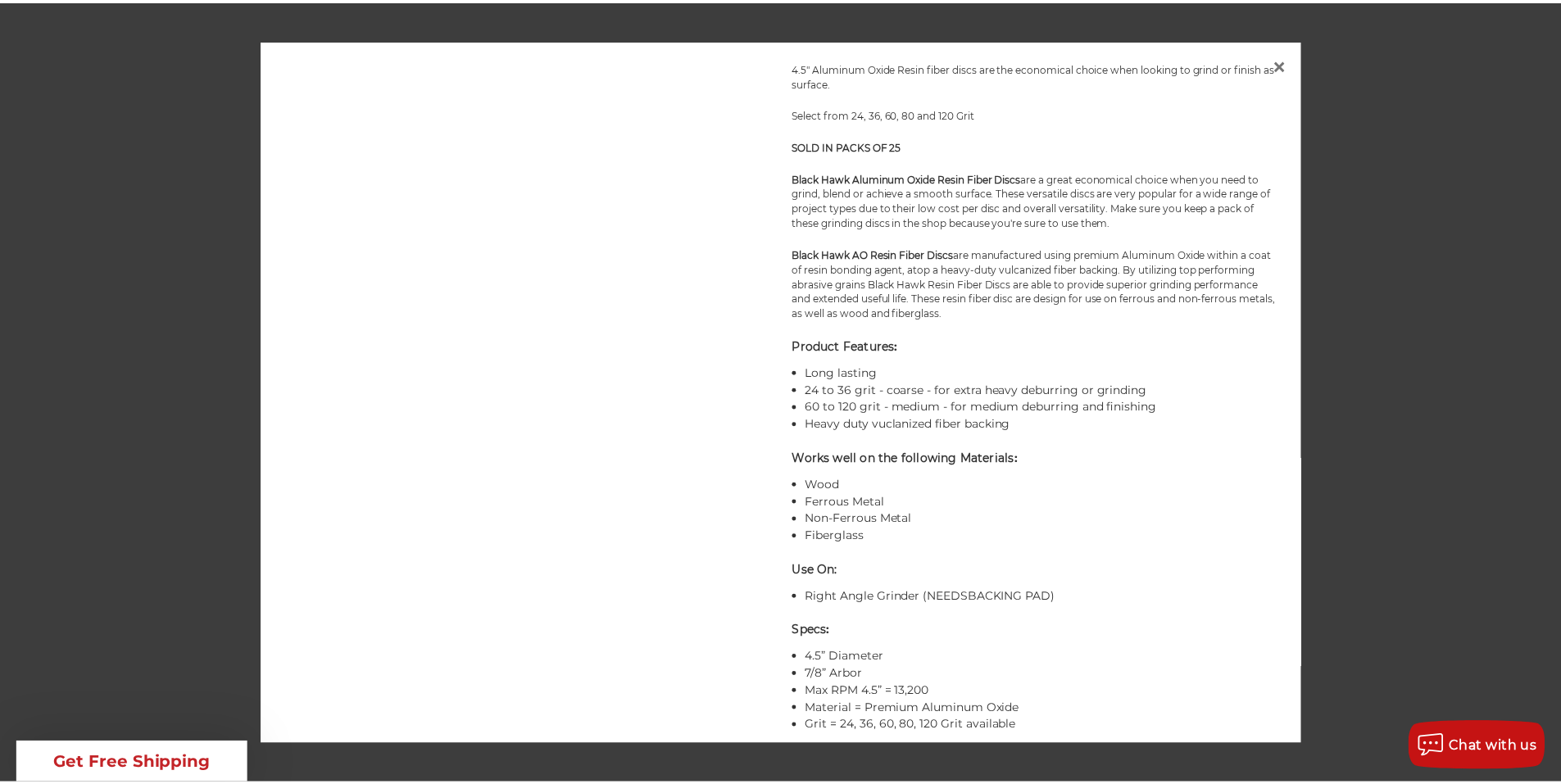 scroll, scrollTop: 557, scrollLeft: 0, axis: vertical 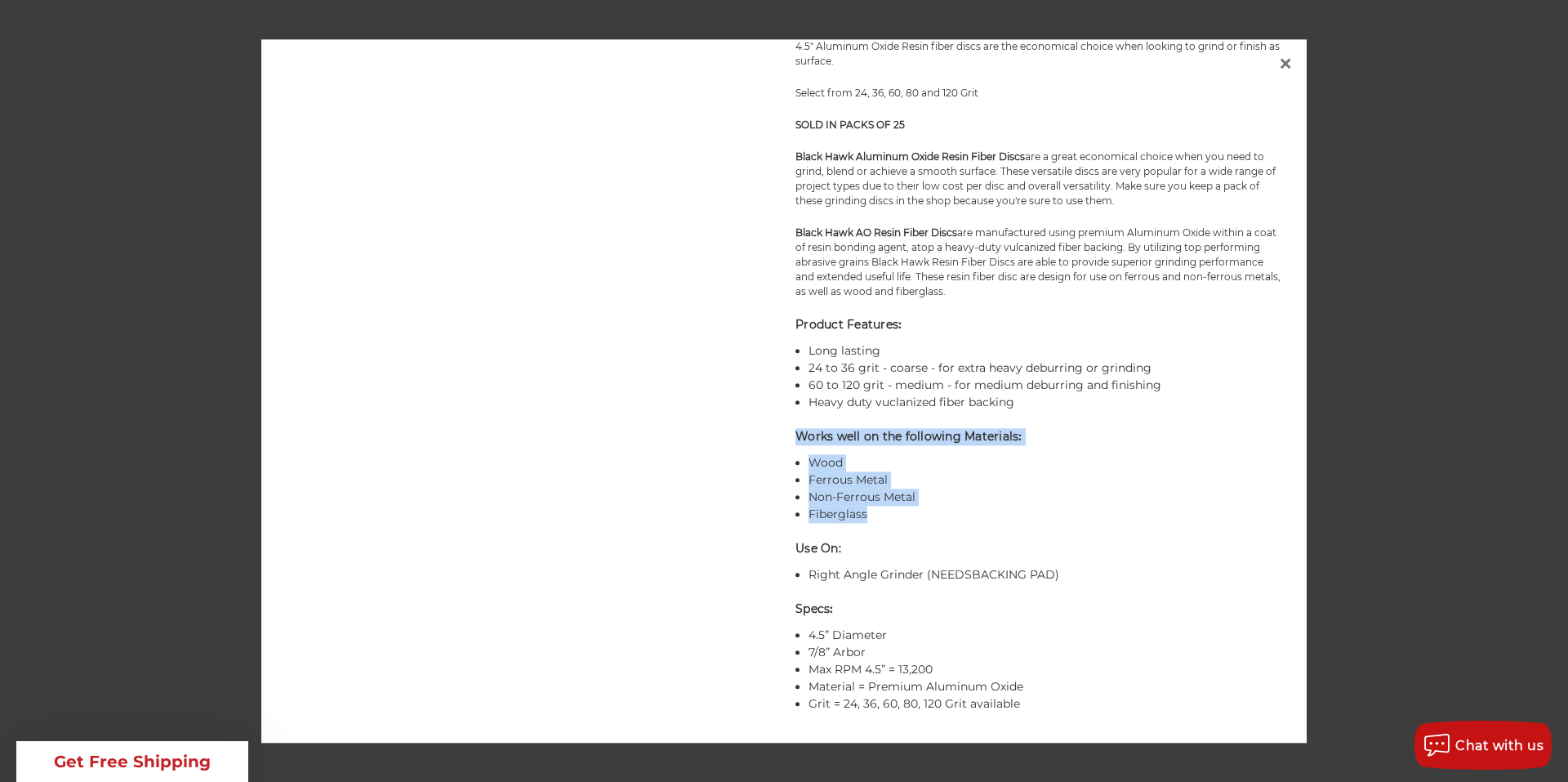 drag, startPoint x: 789, startPoint y: 439, endPoint x: 955, endPoint y: 517, distance: 183.4121 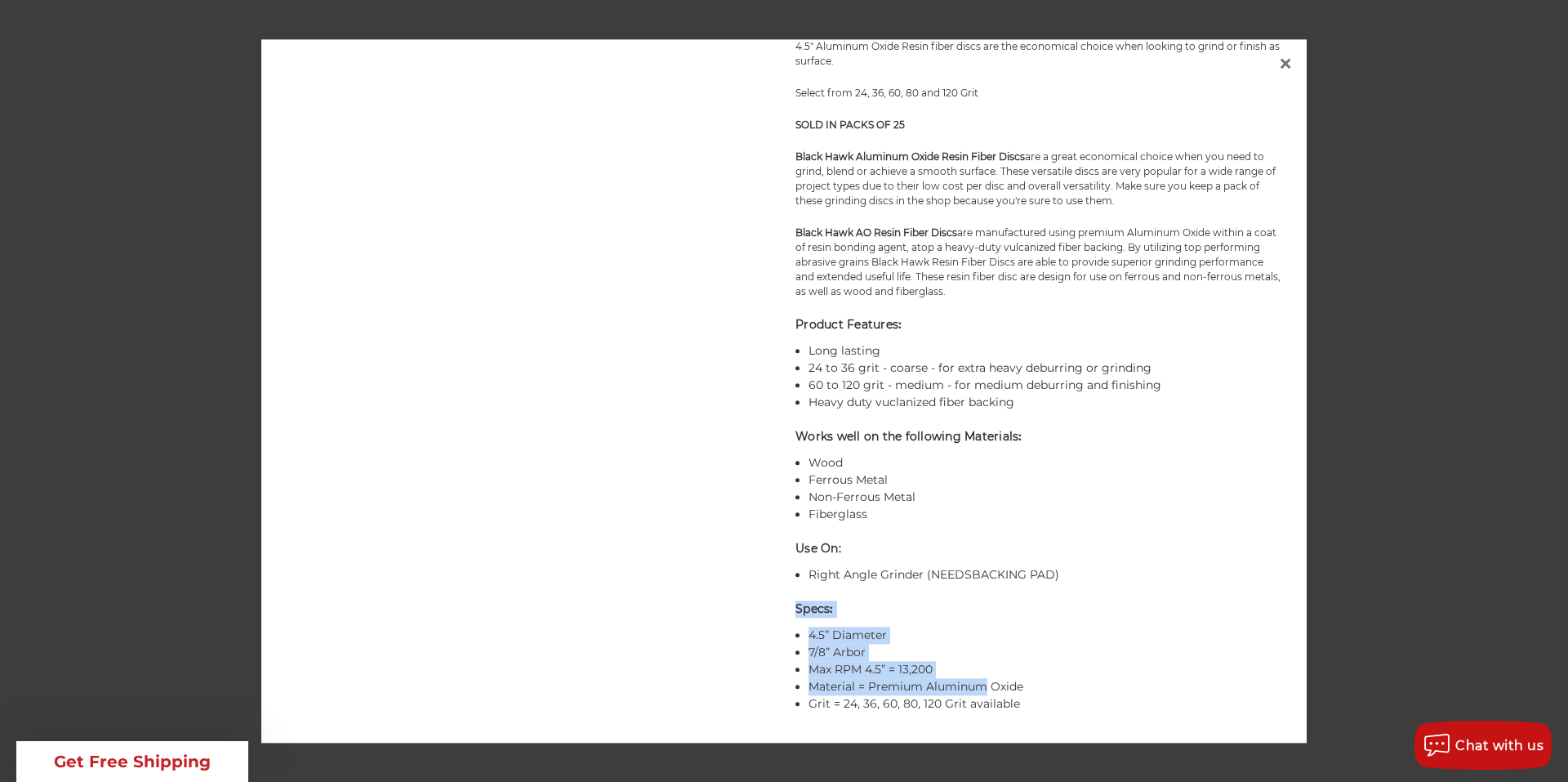 drag, startPoint x: 791, startPoint y: 605, endPoint x: 985, endPoint y: 662, distance: 202.2004 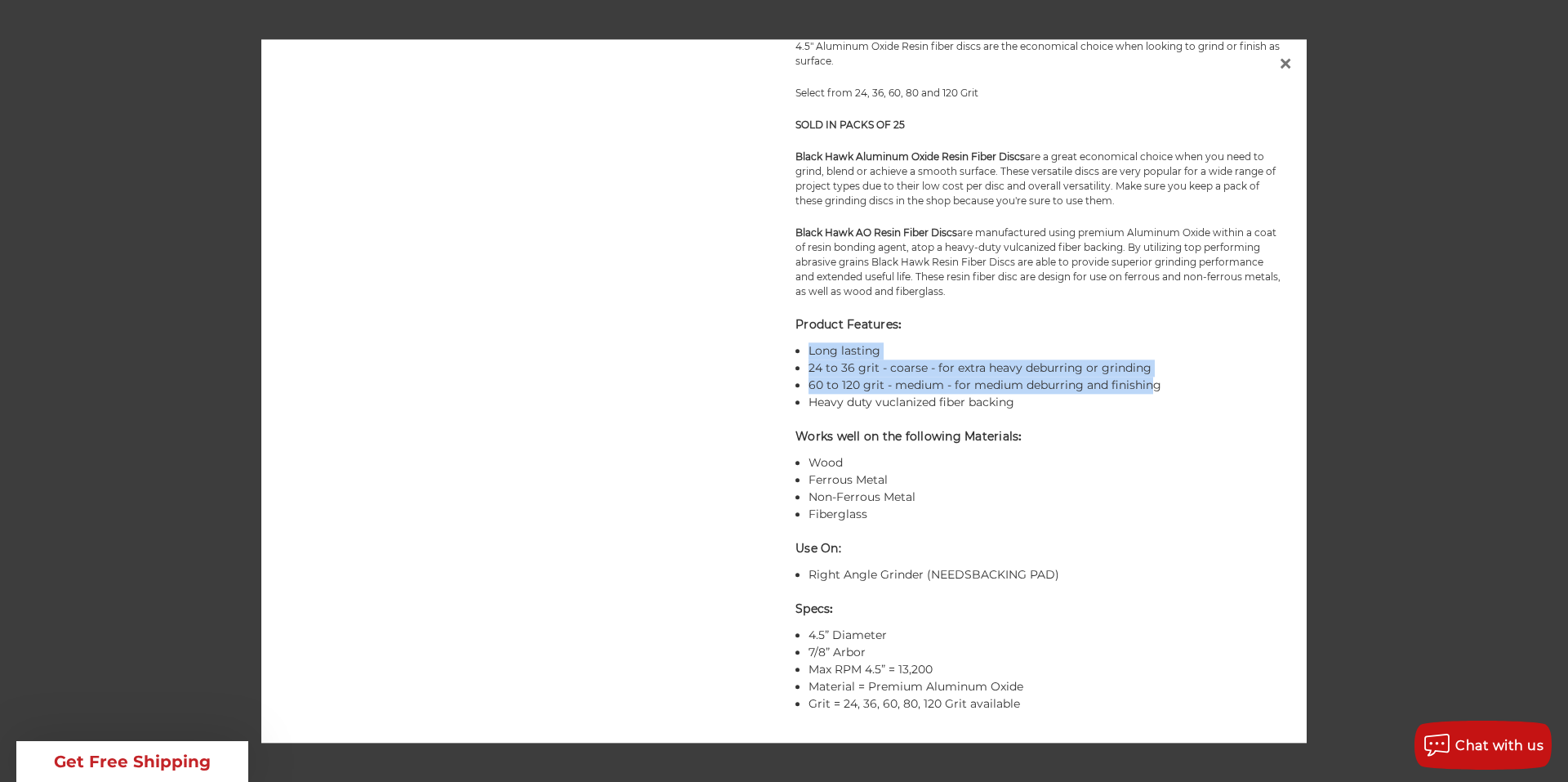 drag, startPoint x: 799, startPoint y: 348, endPoint x: 1147, endPoint y: 388, distance: 350.2913 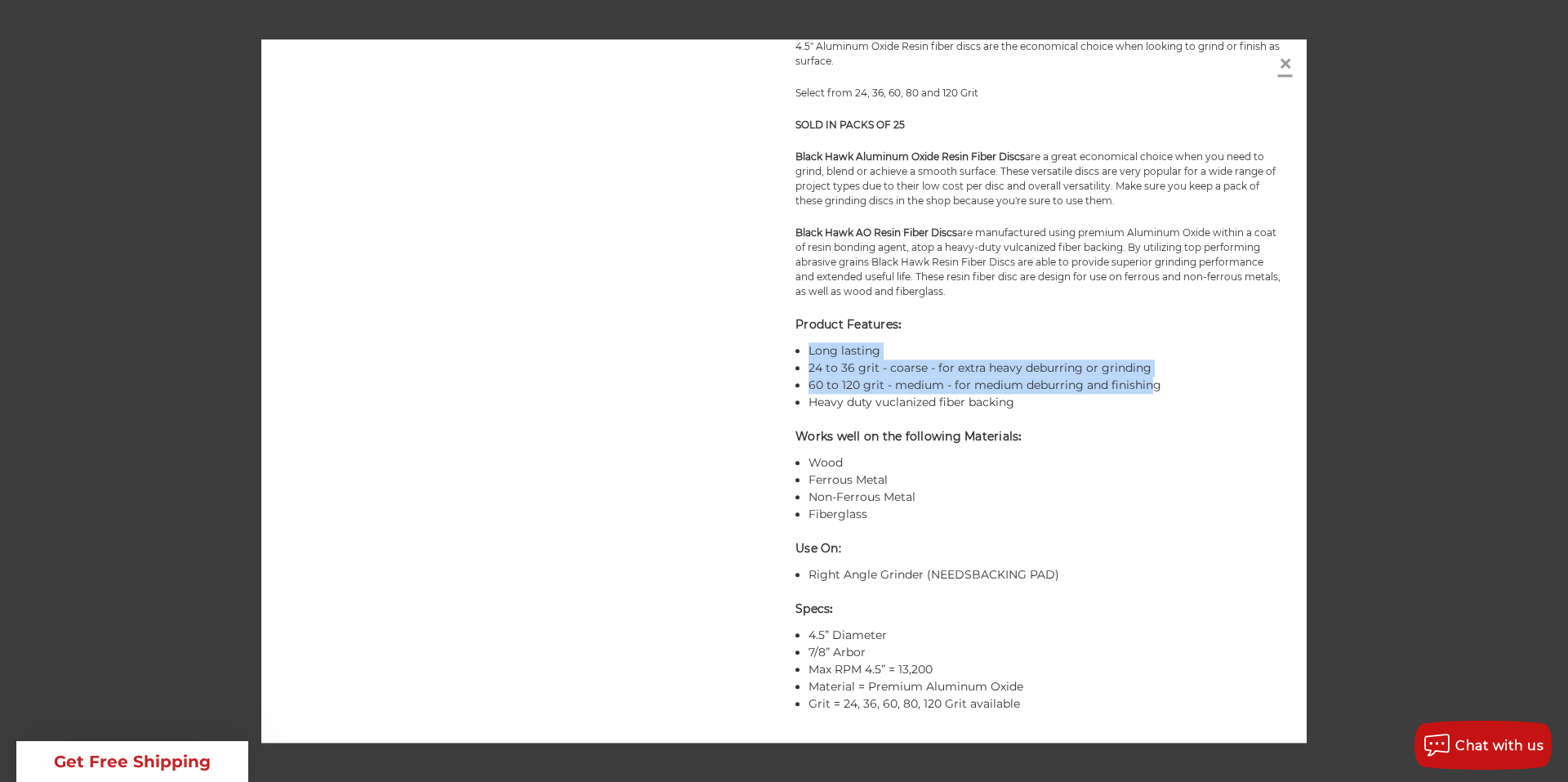 click on "×" at bounding box center (1285, 64) 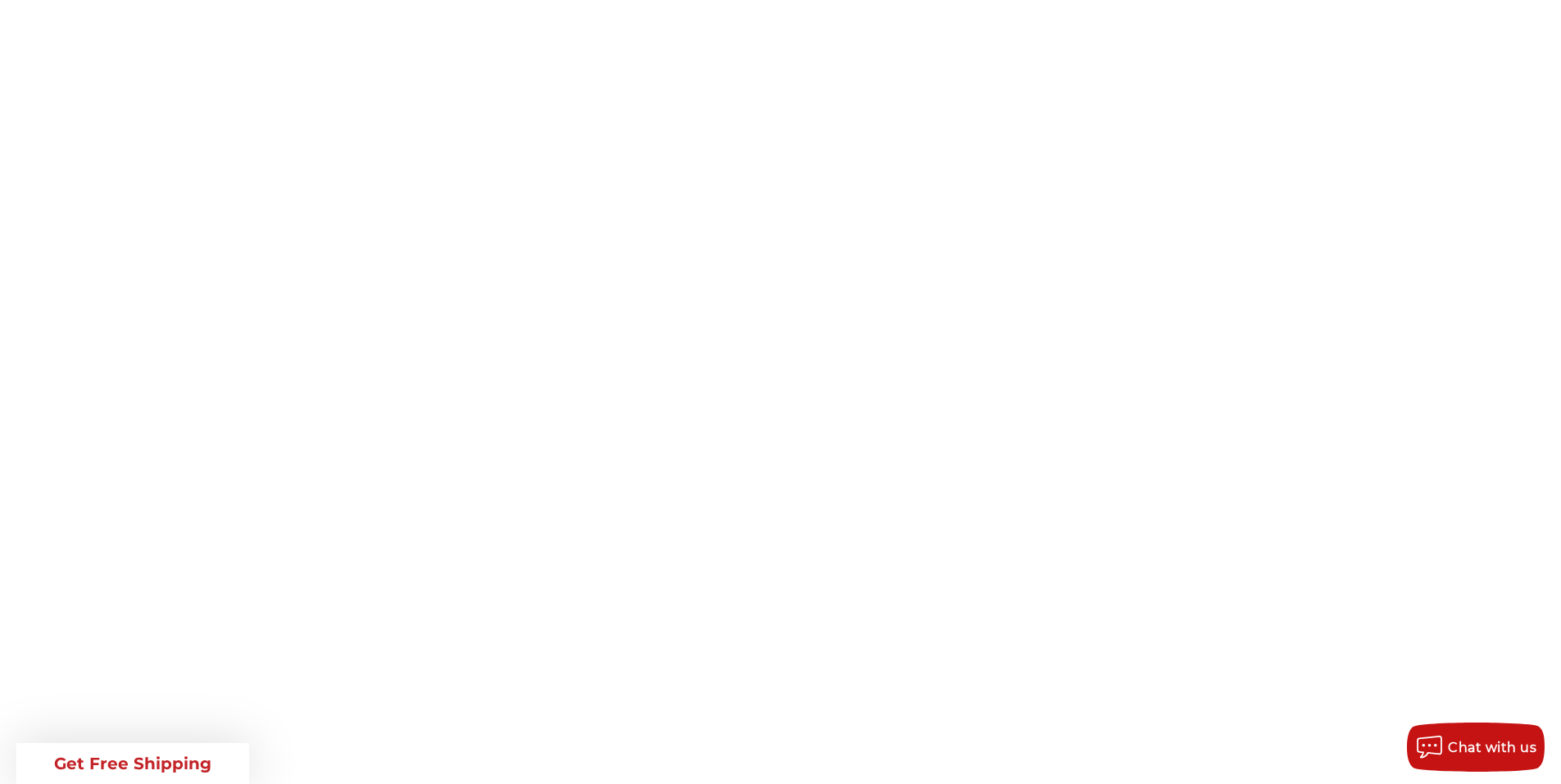 click on "Choose Options" at bounding box center [796, 1964] 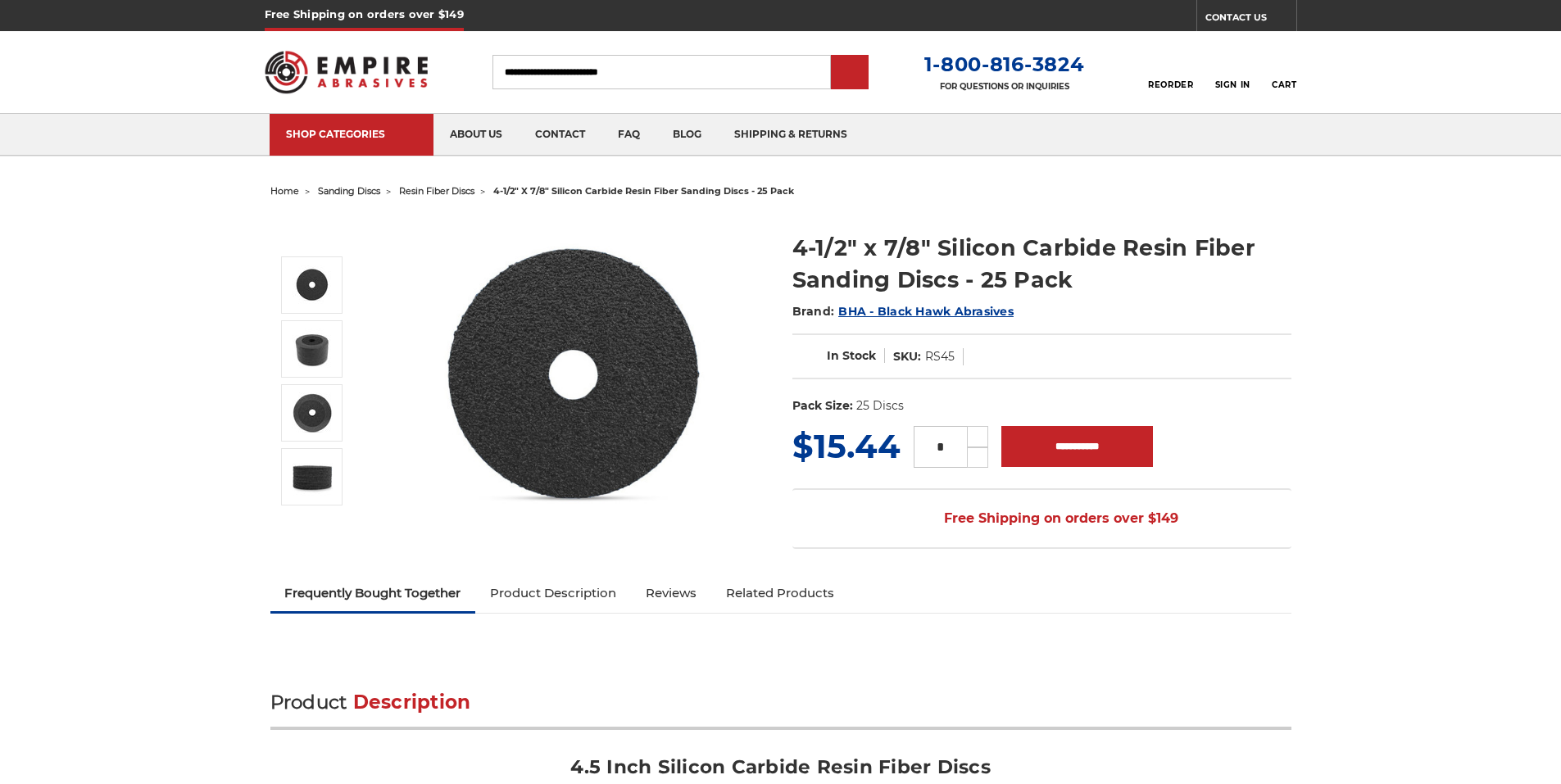 scroll, scrollTop: 0, scrollLeft: 0, axis: both 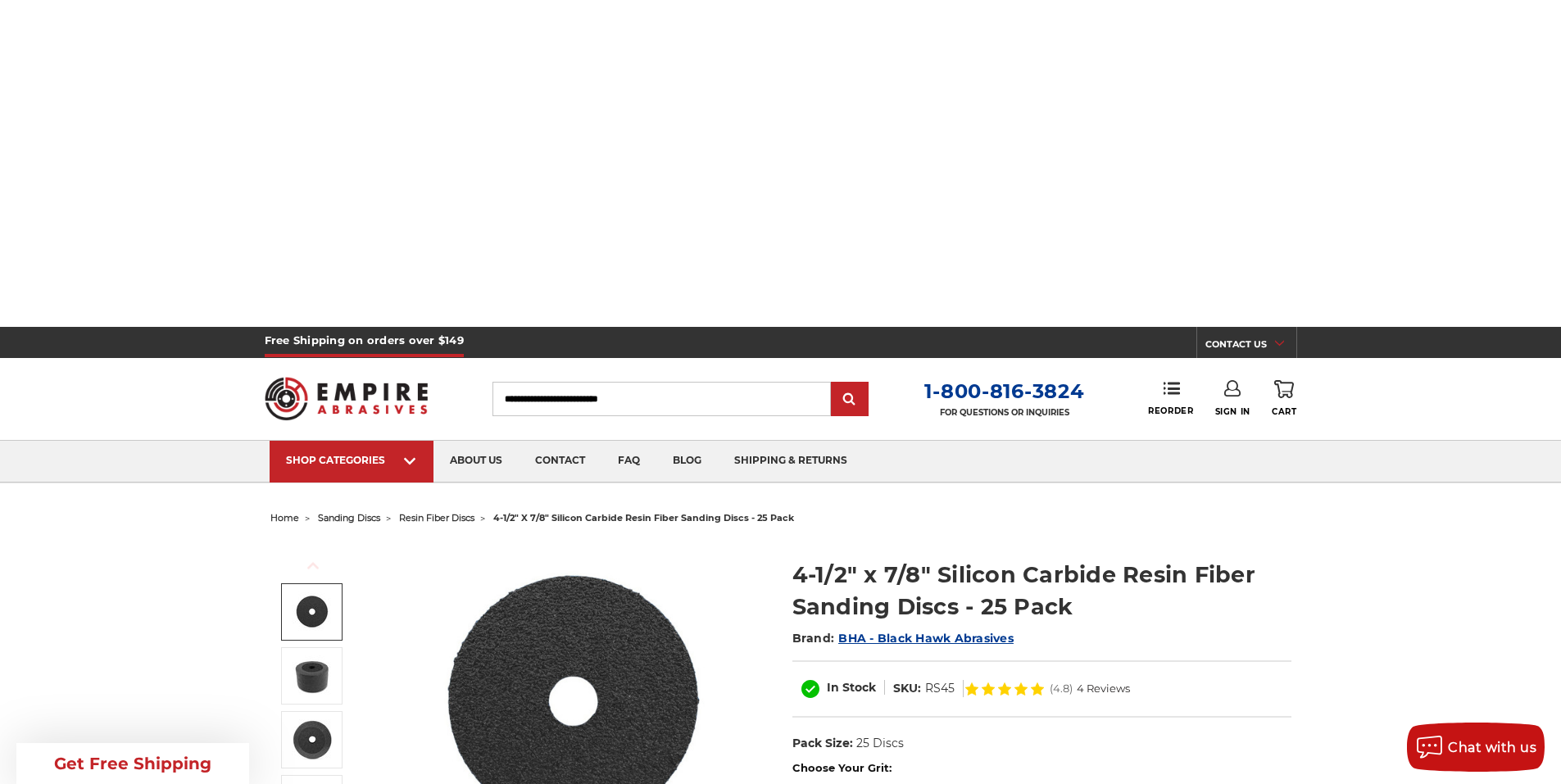 drag, startPoint x: 345, startPoint y: 500, endPoint x: 273, endPoint y: 500, distance: 72 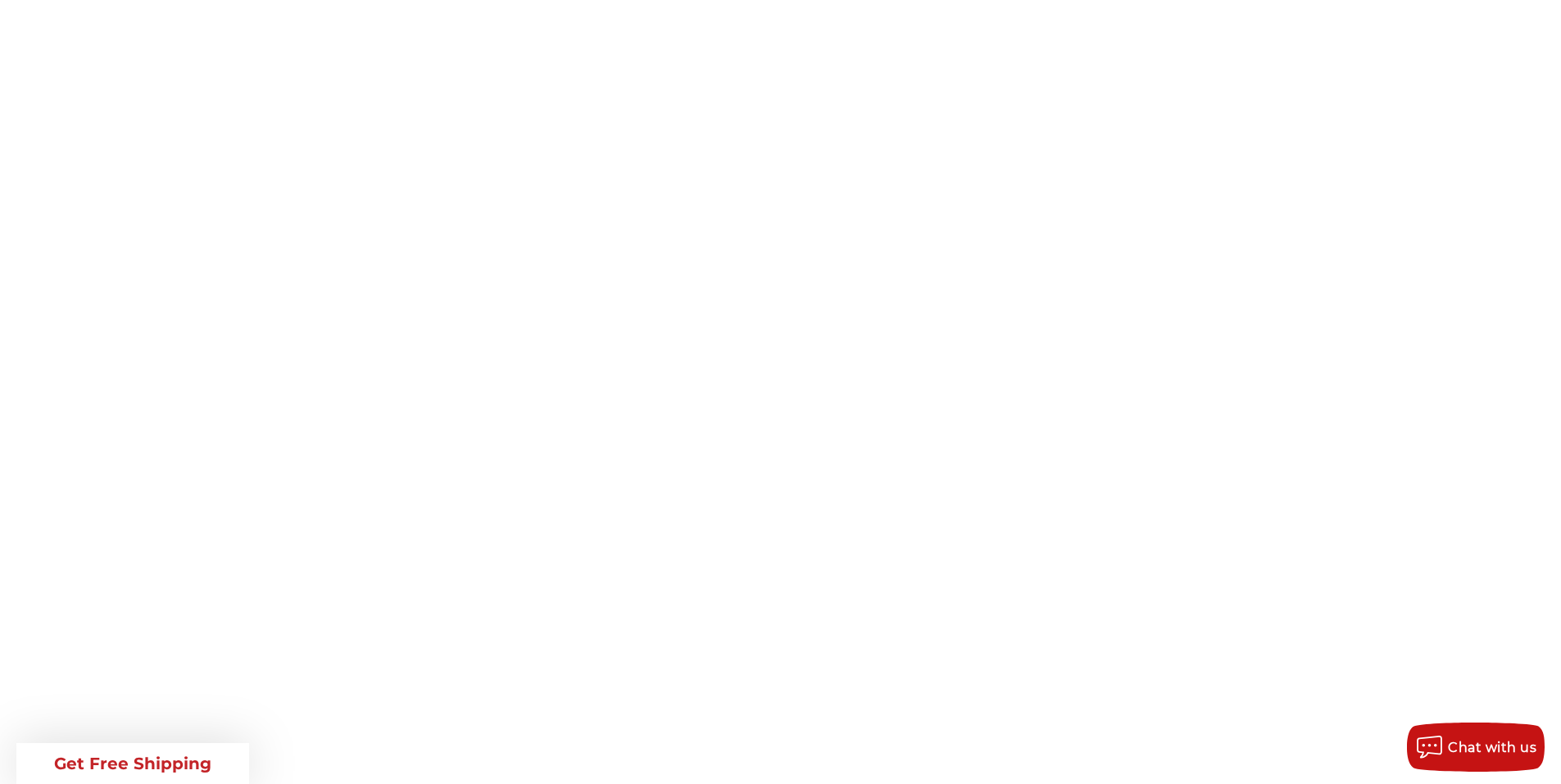 scroll, scrollTop: 0, scrollLeft: 0, axis: both 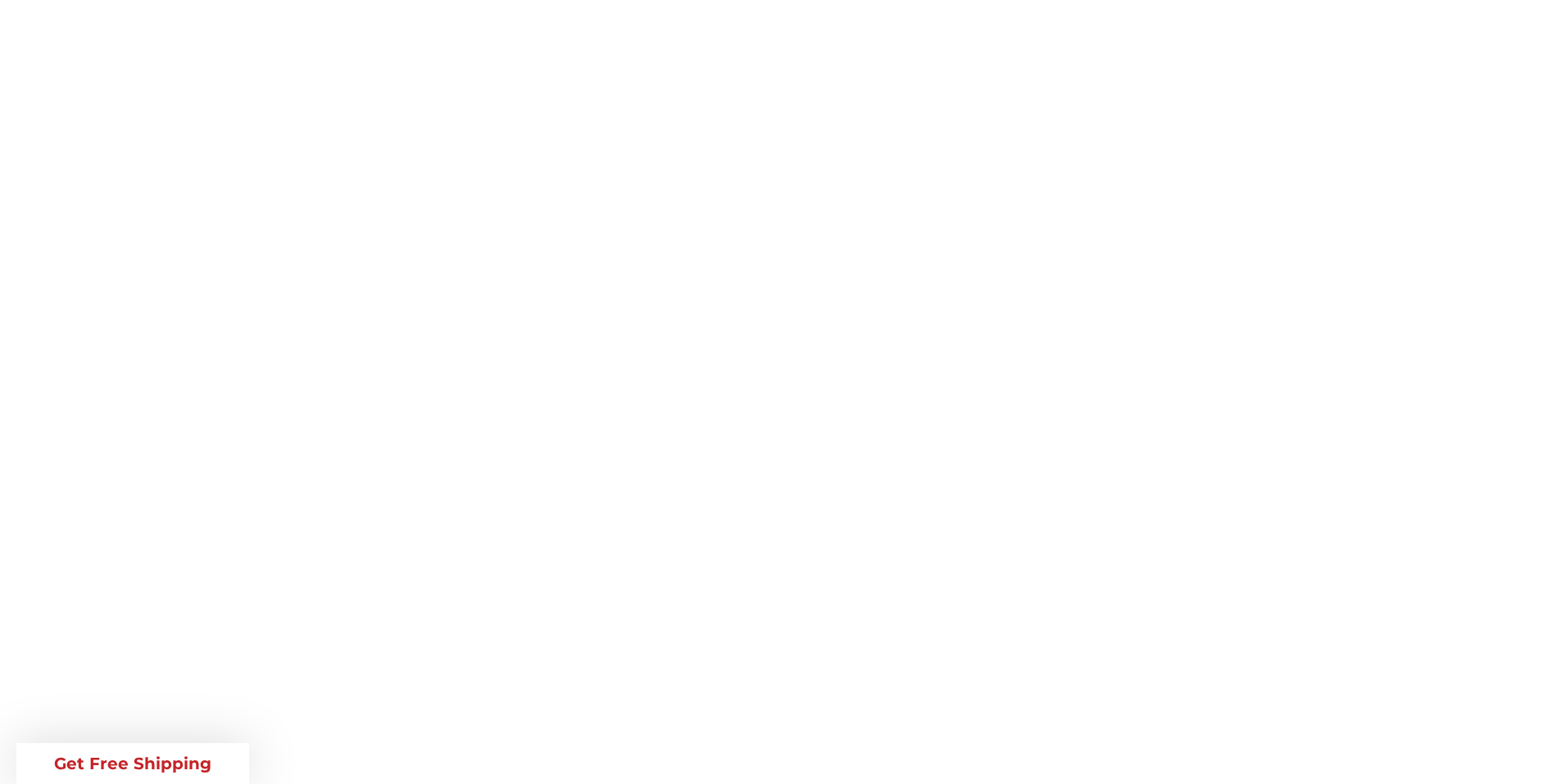 click on "wire wheels & brushes" at bounding box center (927, 1778) 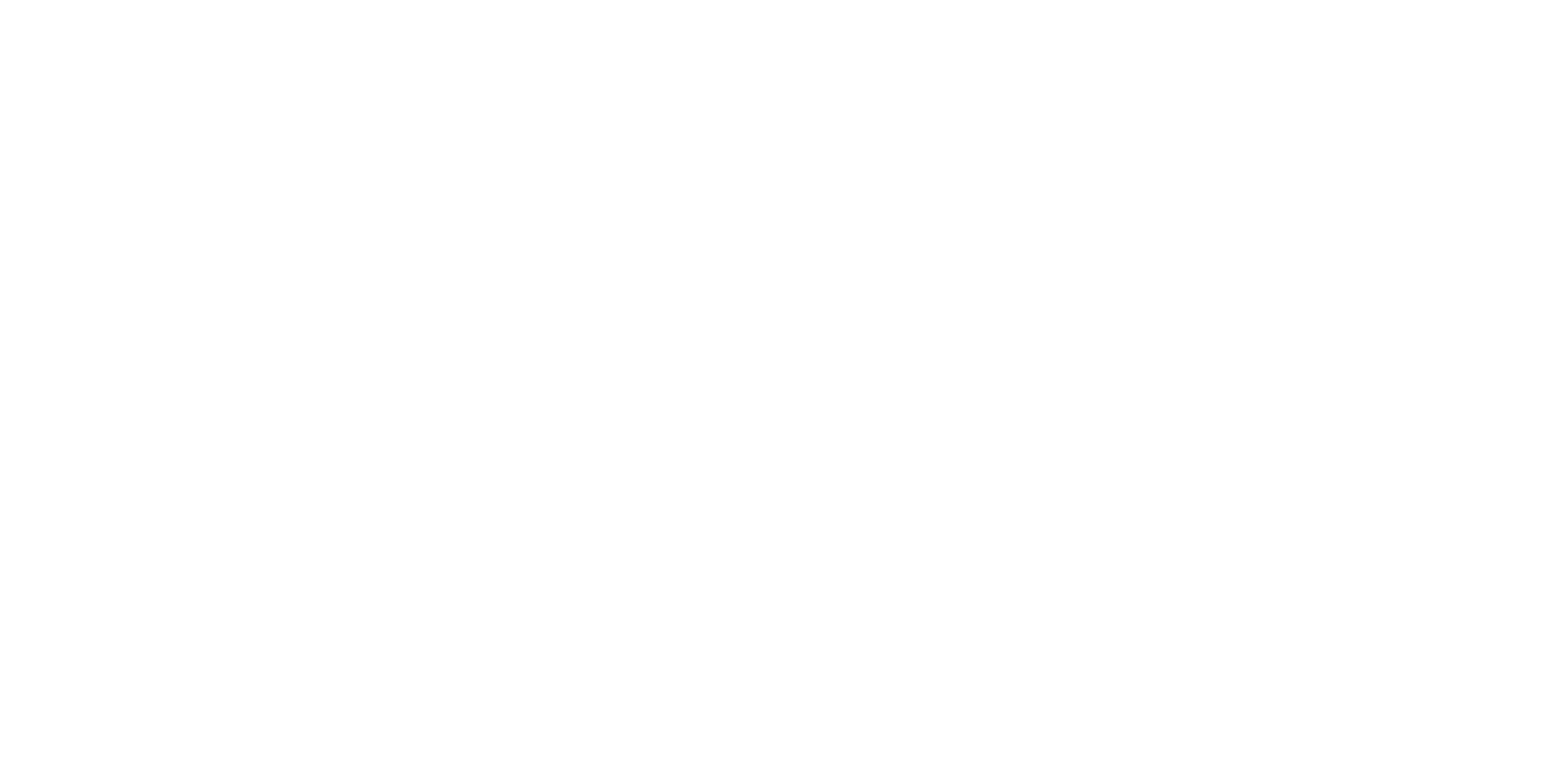 scroll, scrollTop: 0, scrollLeft: 0, axis: both 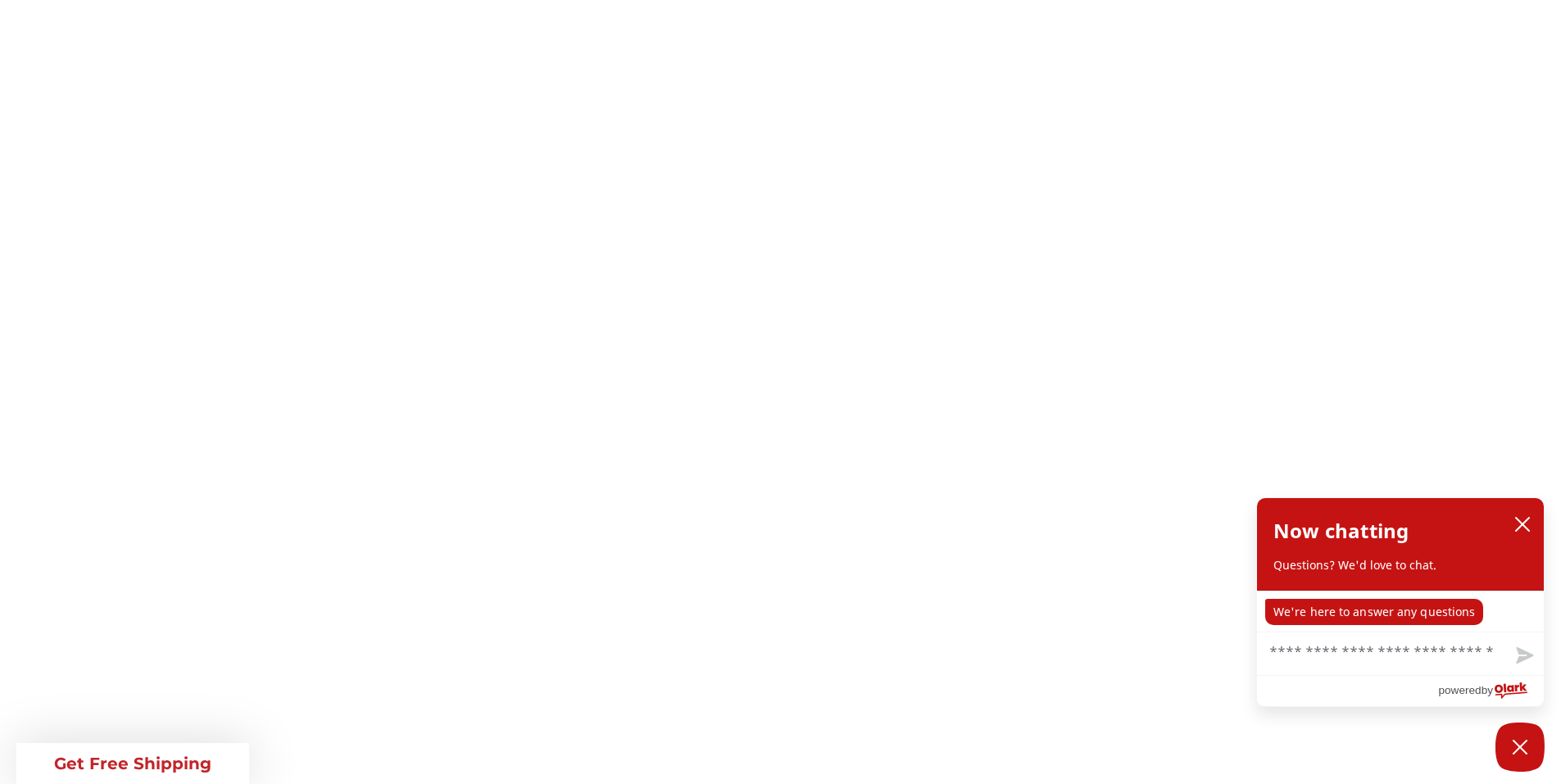 click at bounding box center (585, 1937) 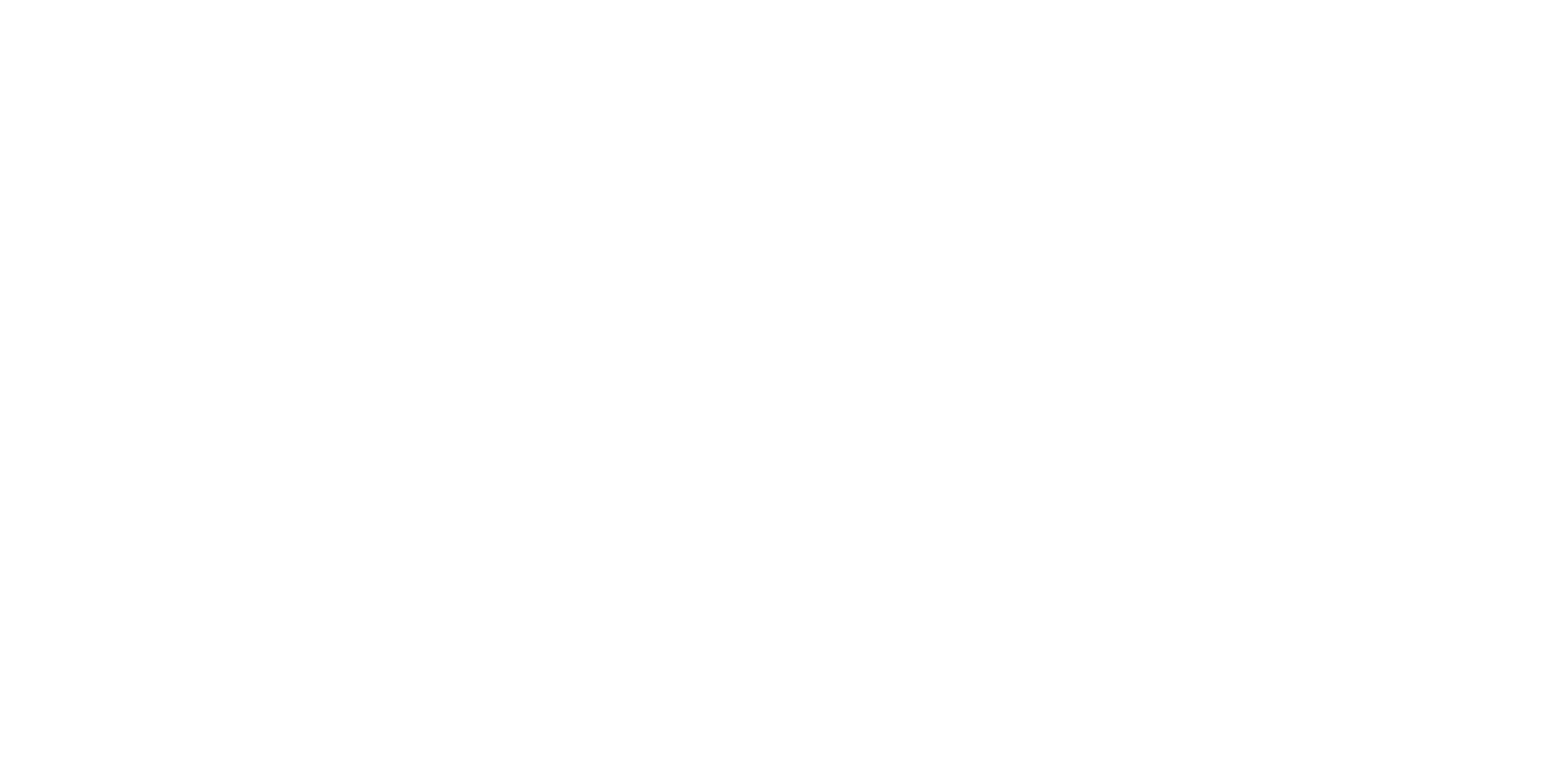 scroll, scrollTop: 164, scrollLeft: 0, axis: vertical 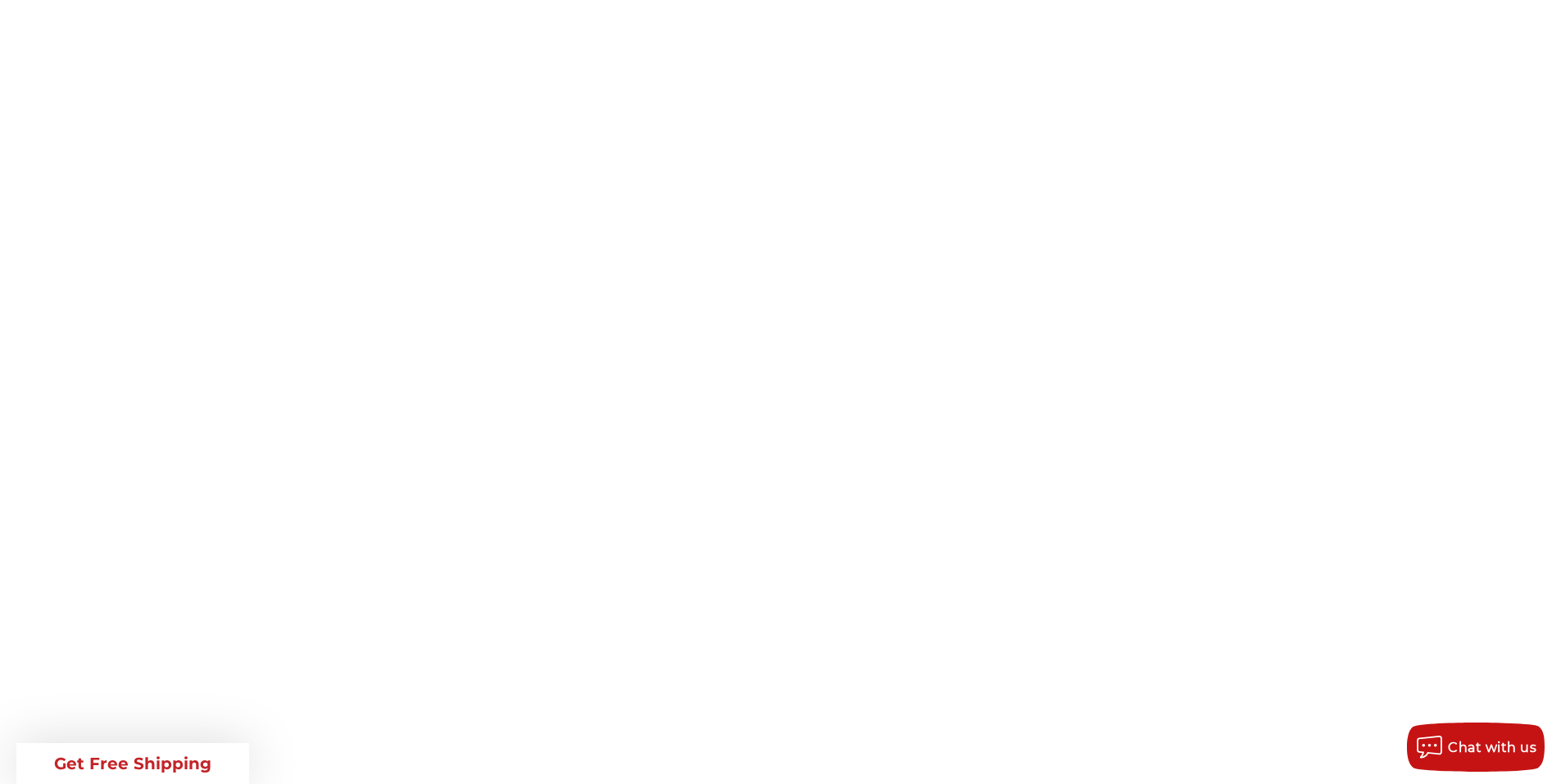 click on "Quick view" at bounding box center (796, 1942) 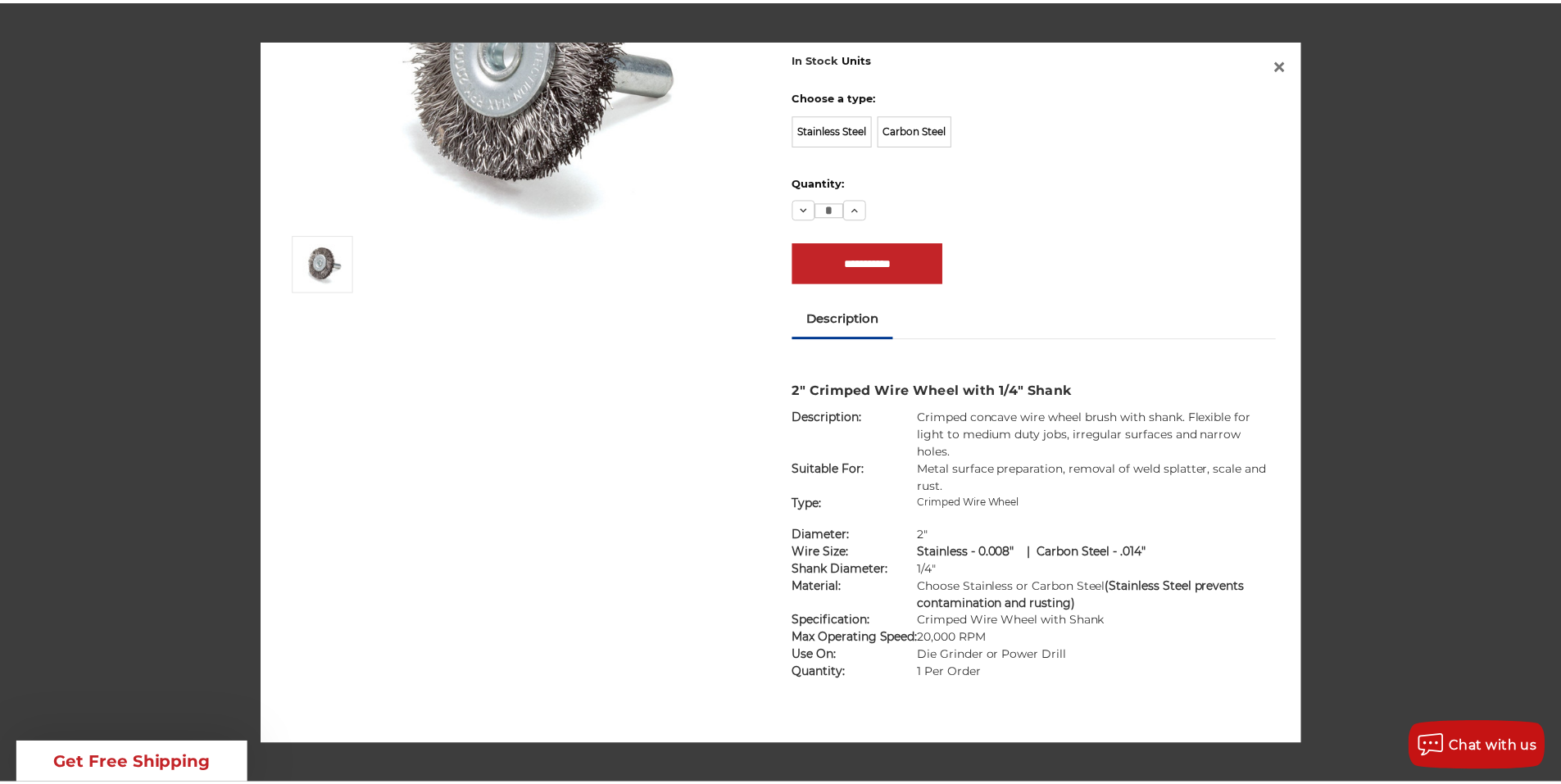 scroll, scrollTop: 199, scrollLeft: 0, axis: vertical 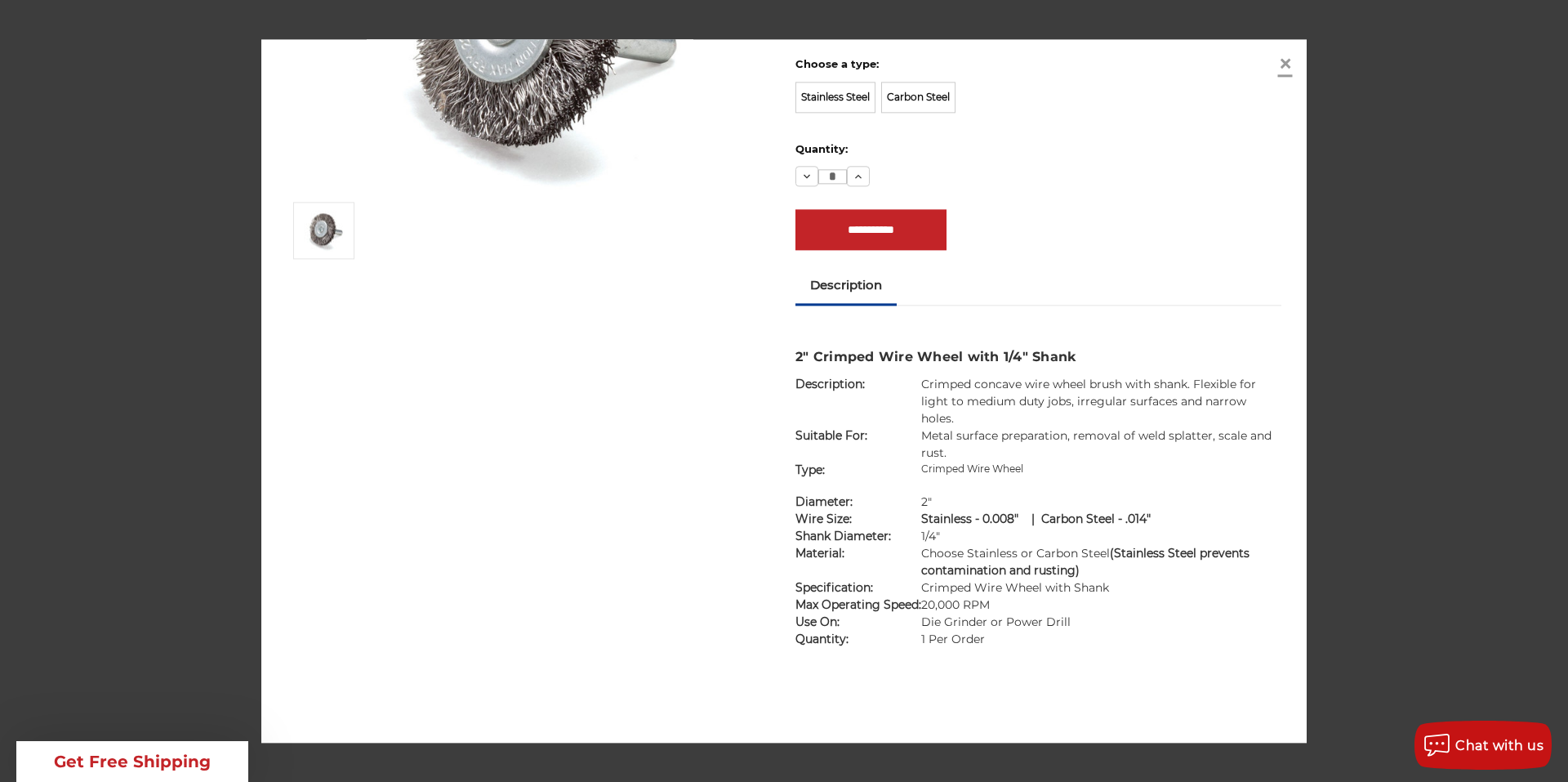 click on "×" at bounding box center (1285, 64) 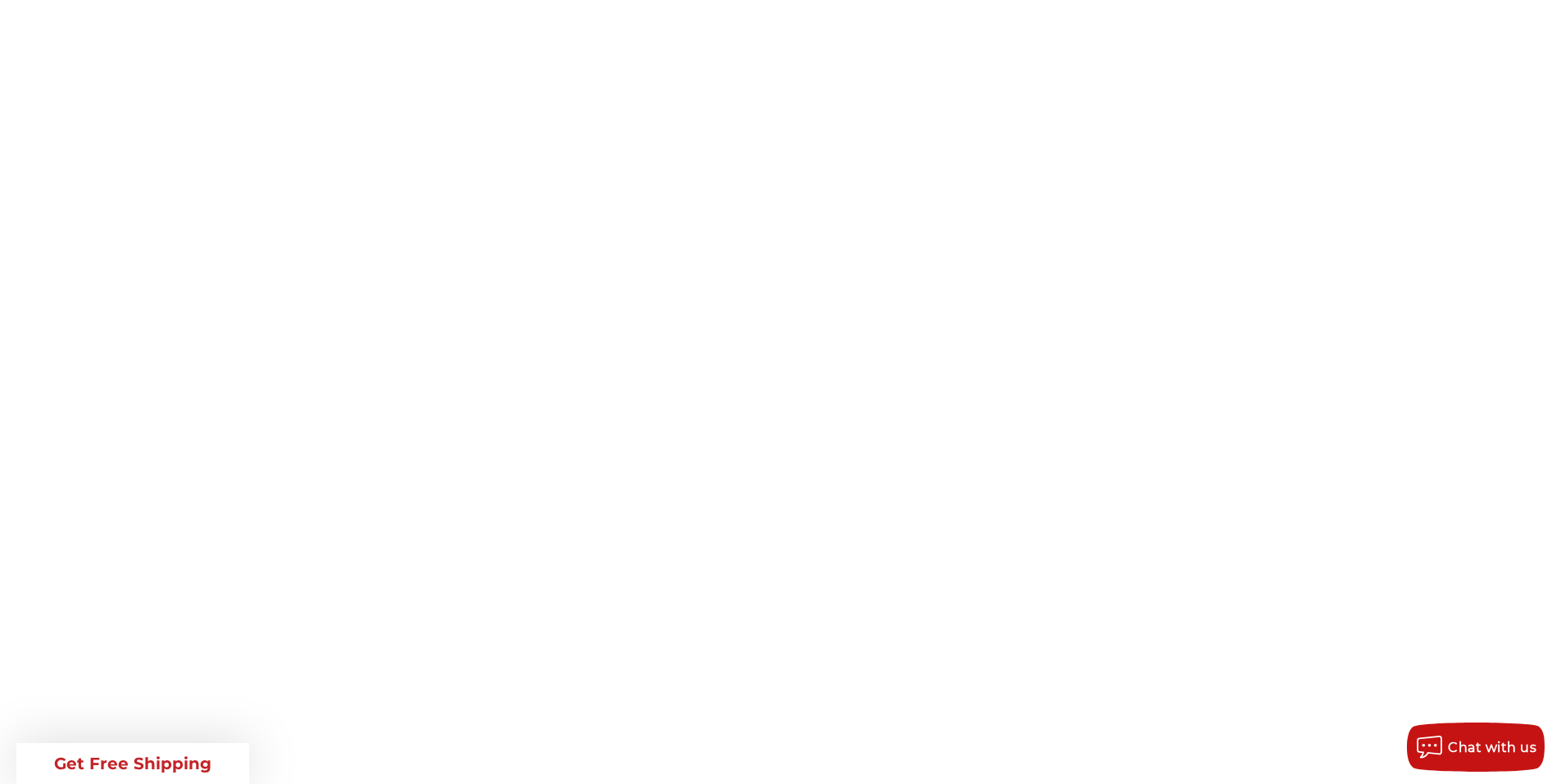 scroll, scrollTop: 0, scrollLeft: 0, axis: both 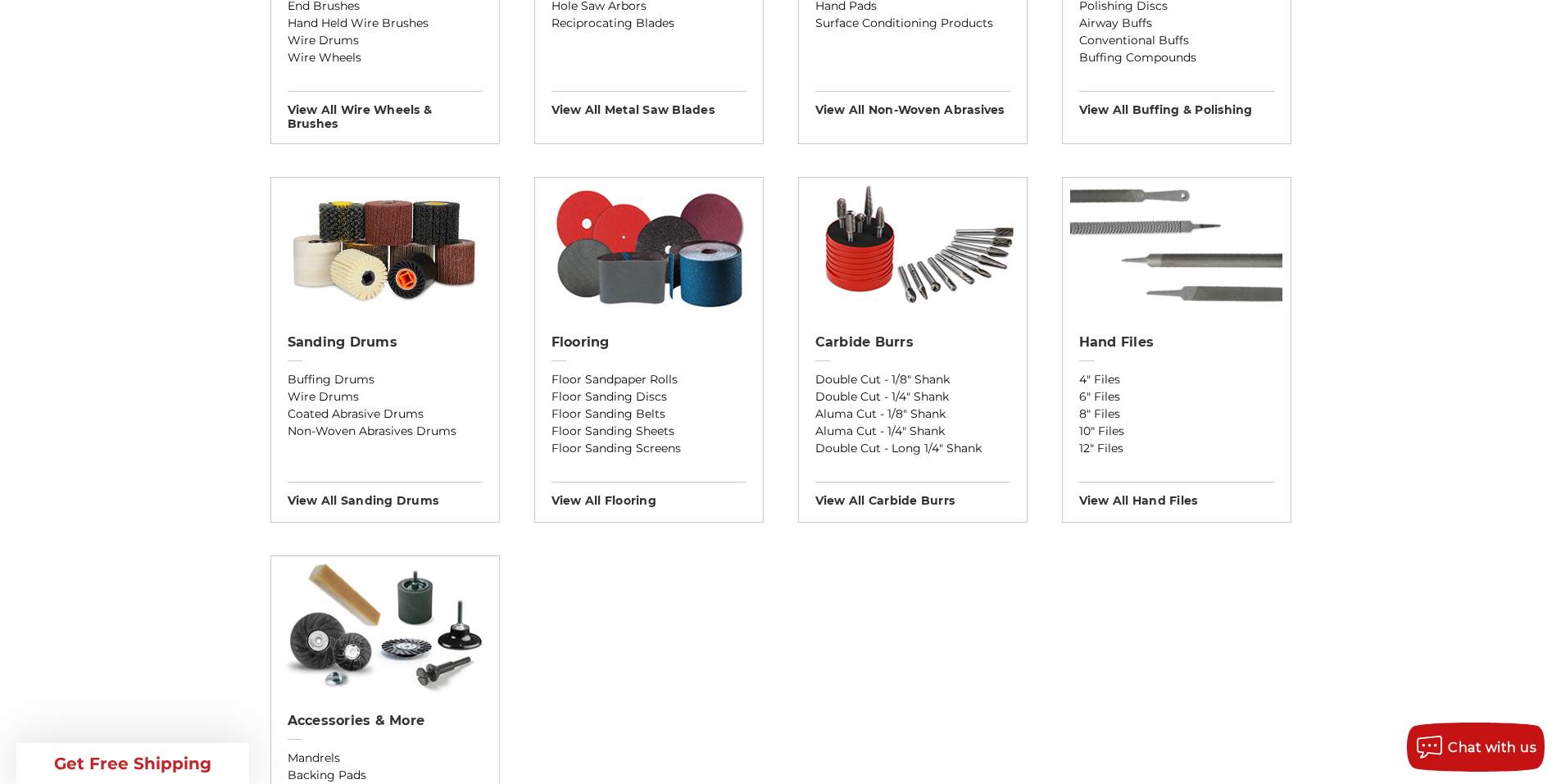 click at bounding box center [526, 1871] 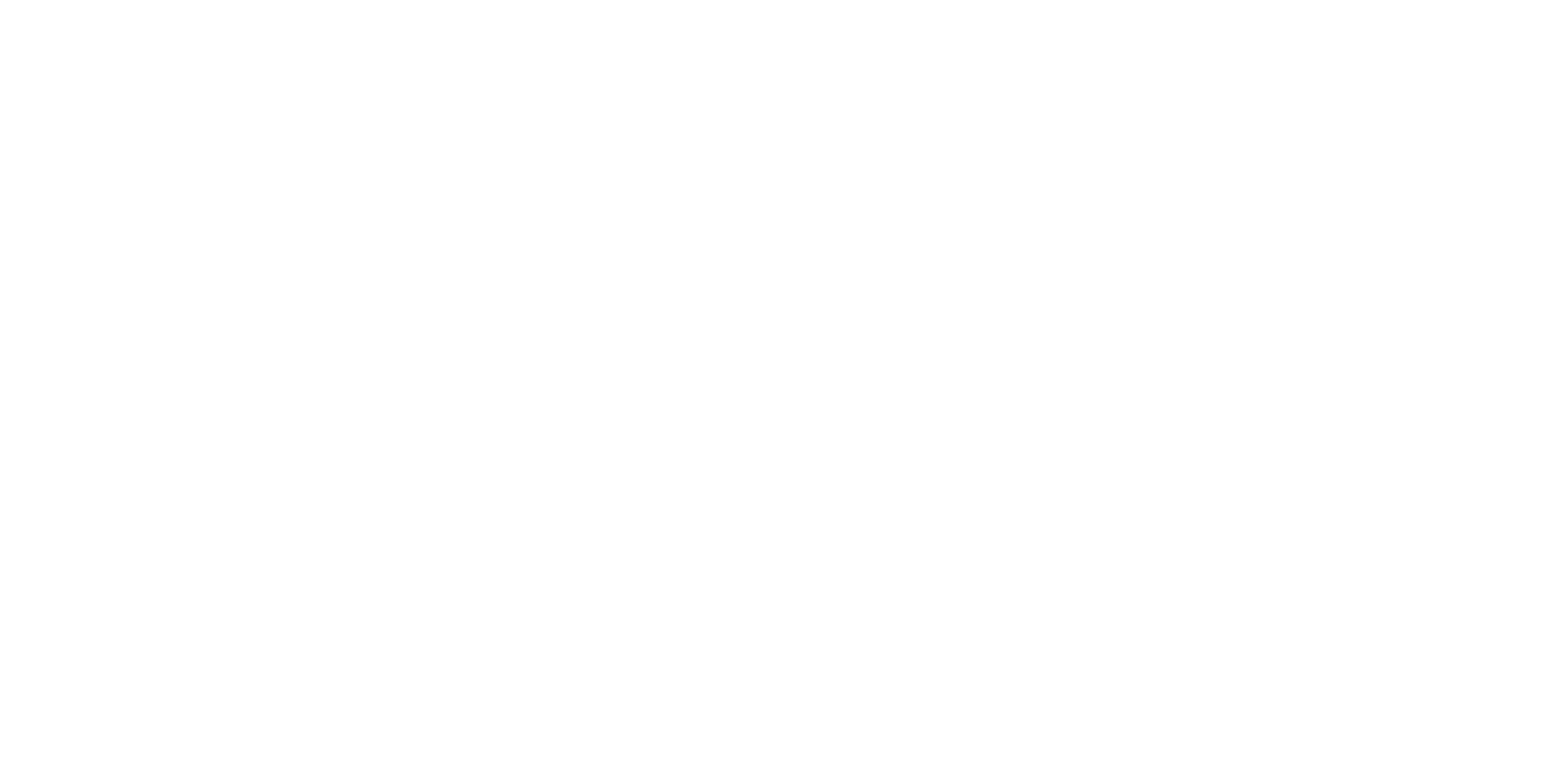 scroll, scrollTop: 492, scrollLeft: 0, axis: vertical 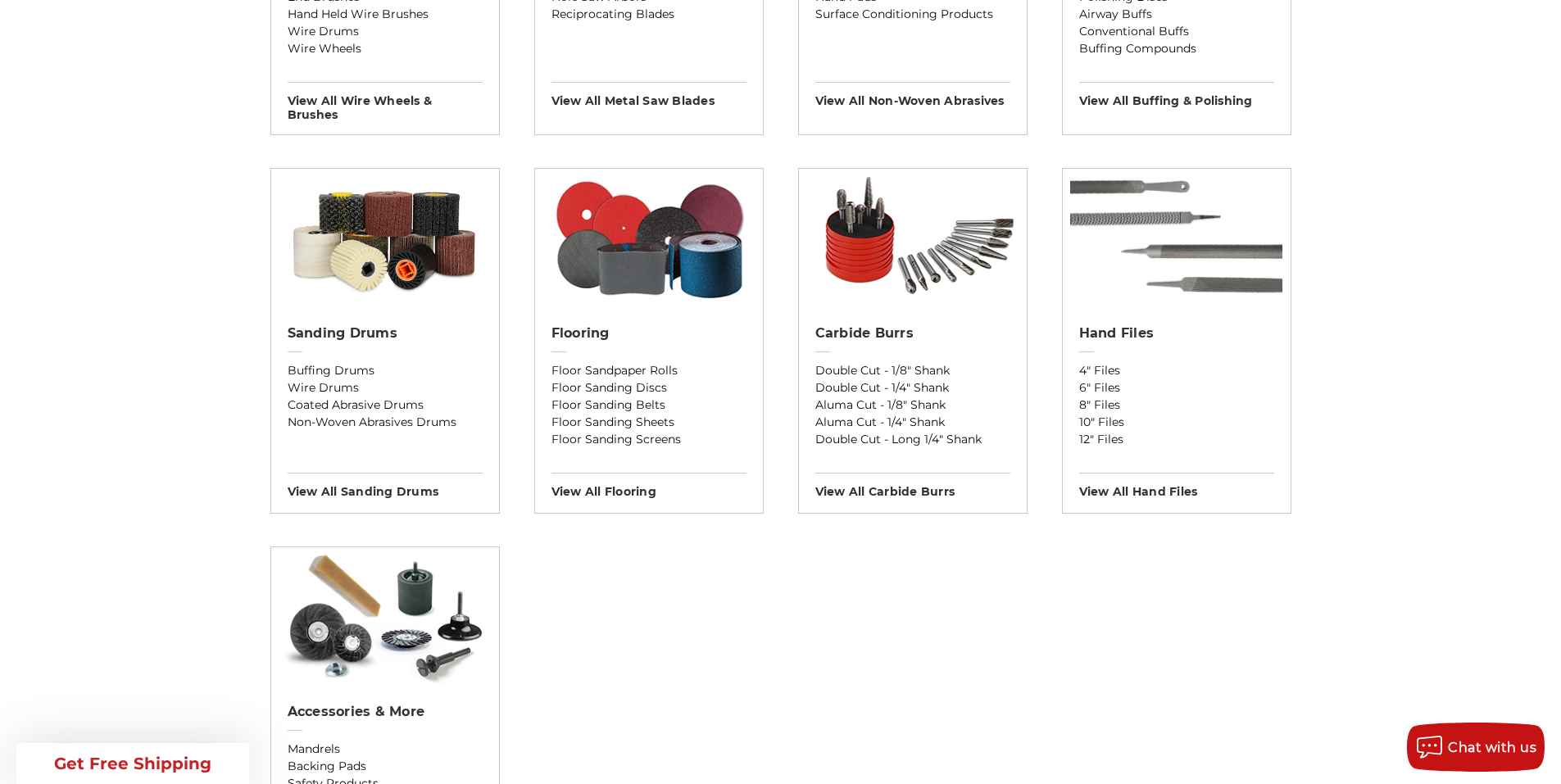 click at bounding box center [1037, 1861] 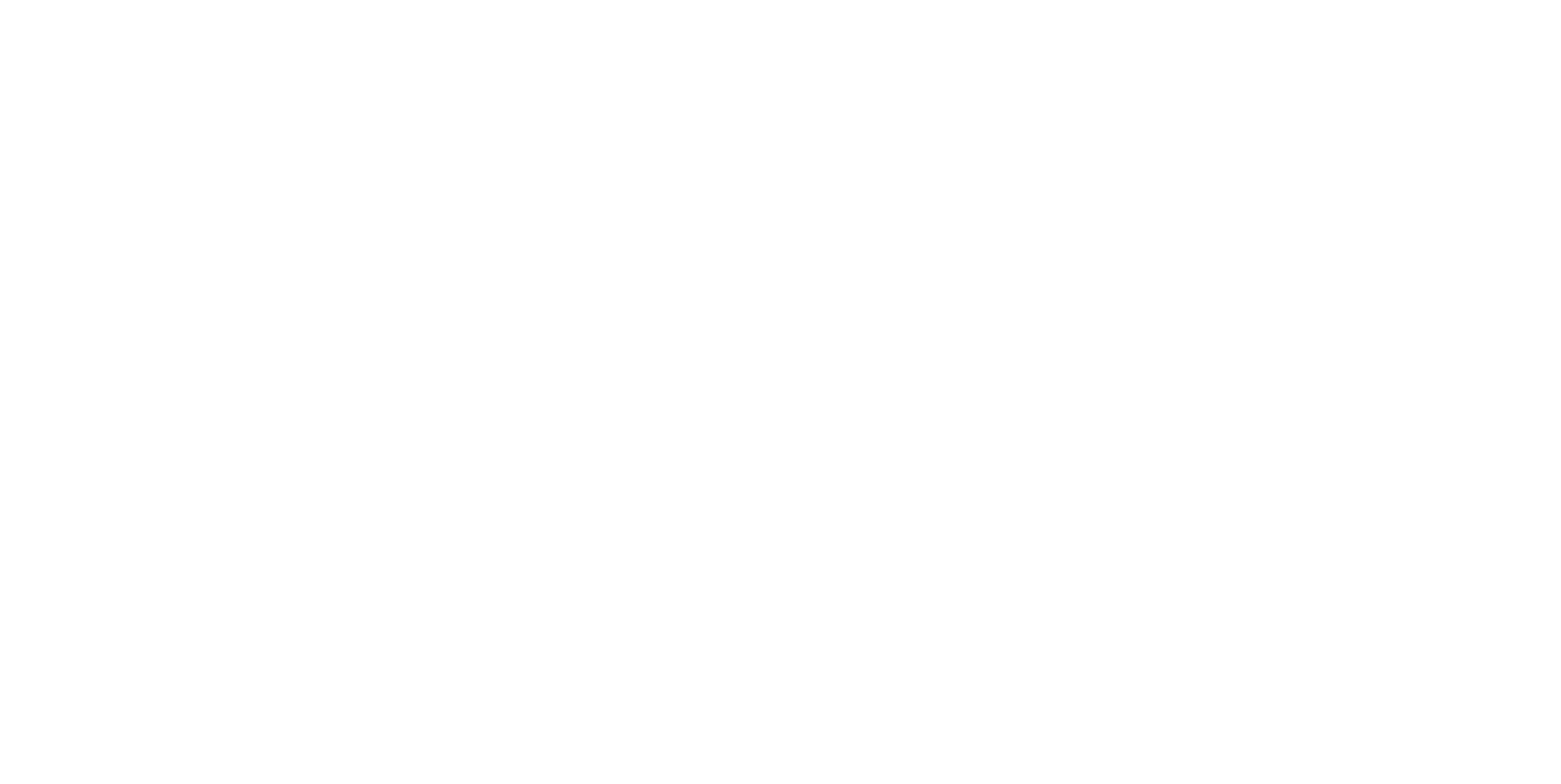 scroll, scrollTop: 0, scrollLeft: 0, axis: both 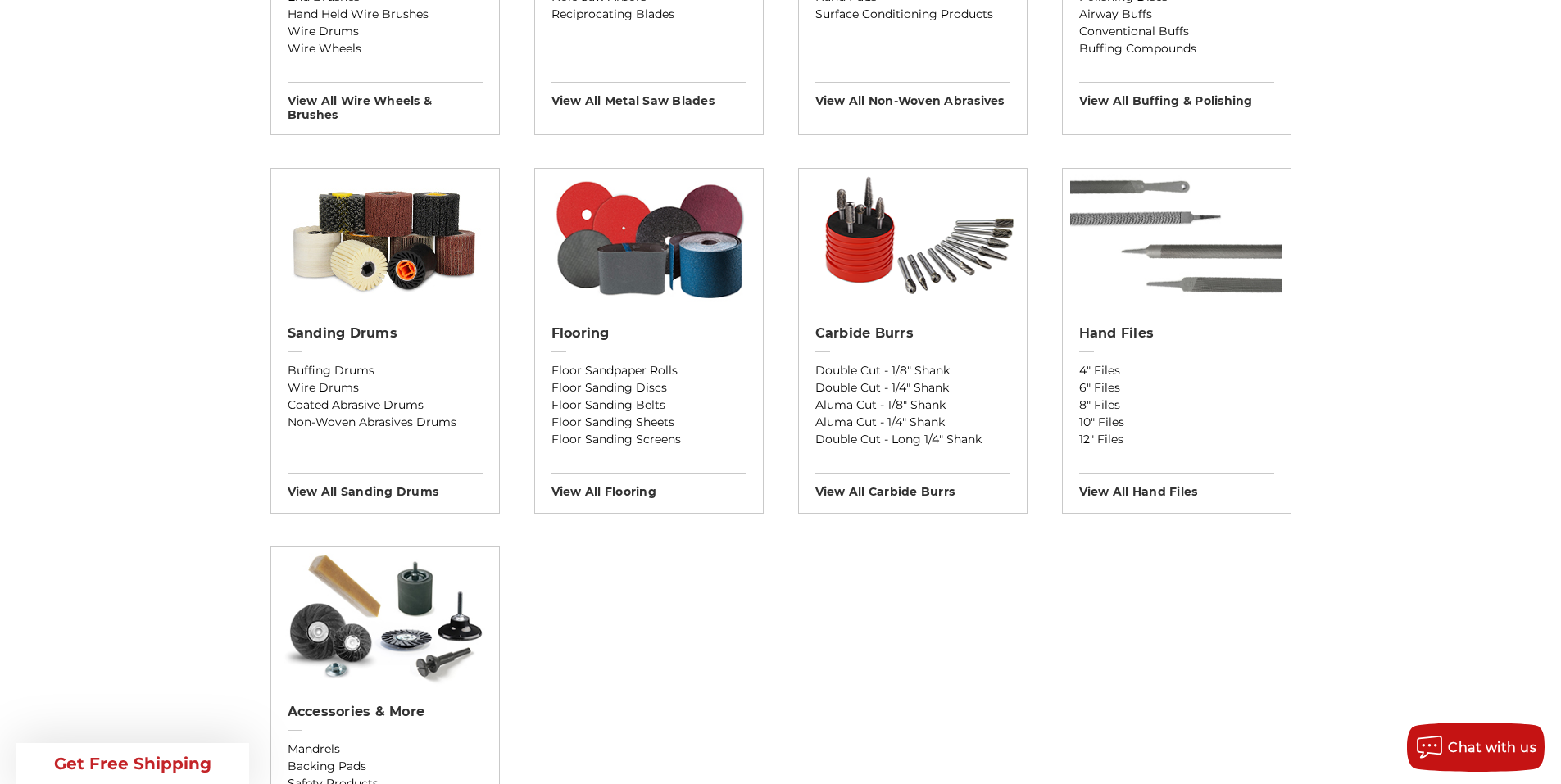 click at bounding box center [1207, 1862] 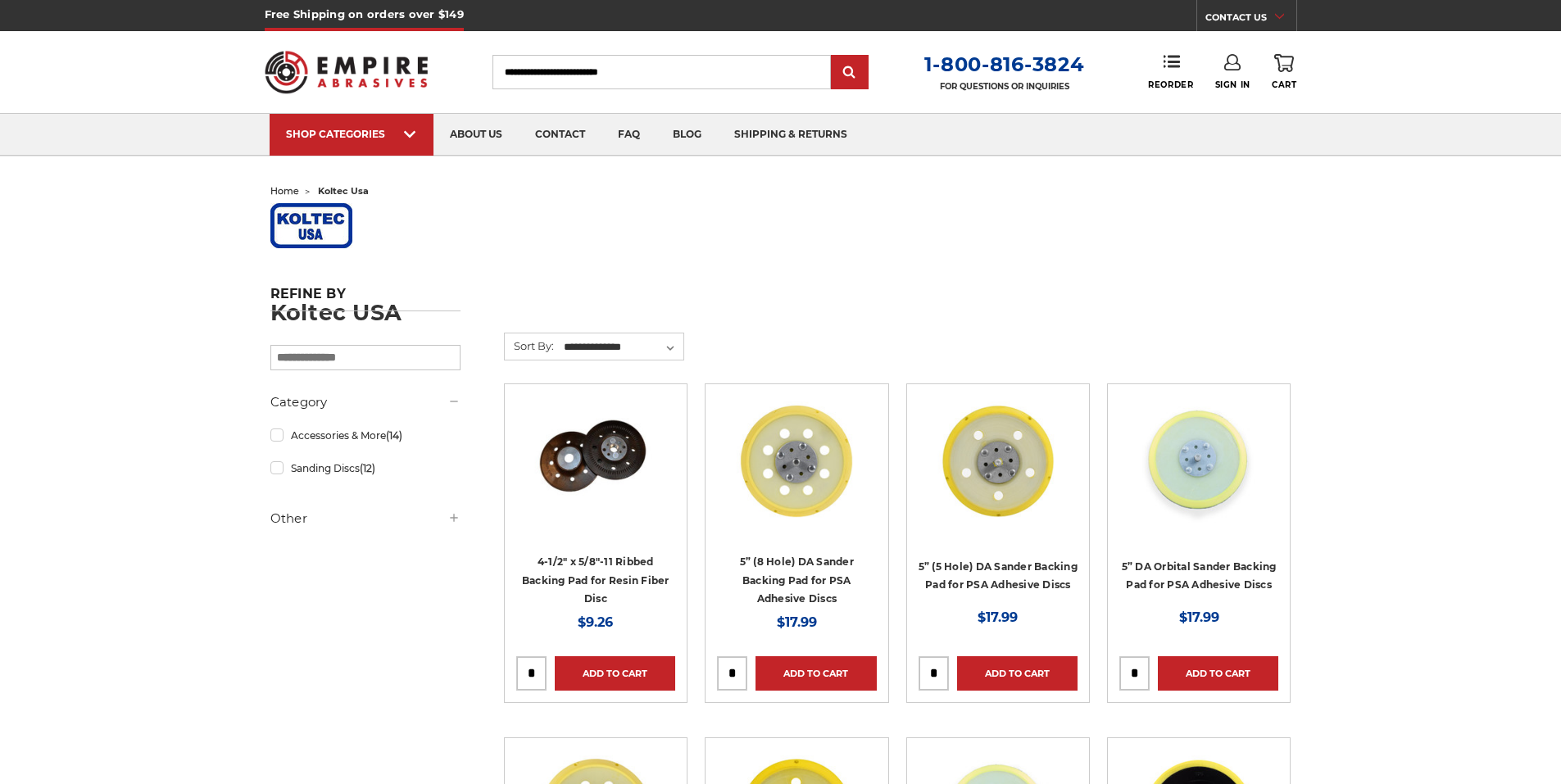 scroll, scrollTop: 0, scrollLeft: 0, axis: both 